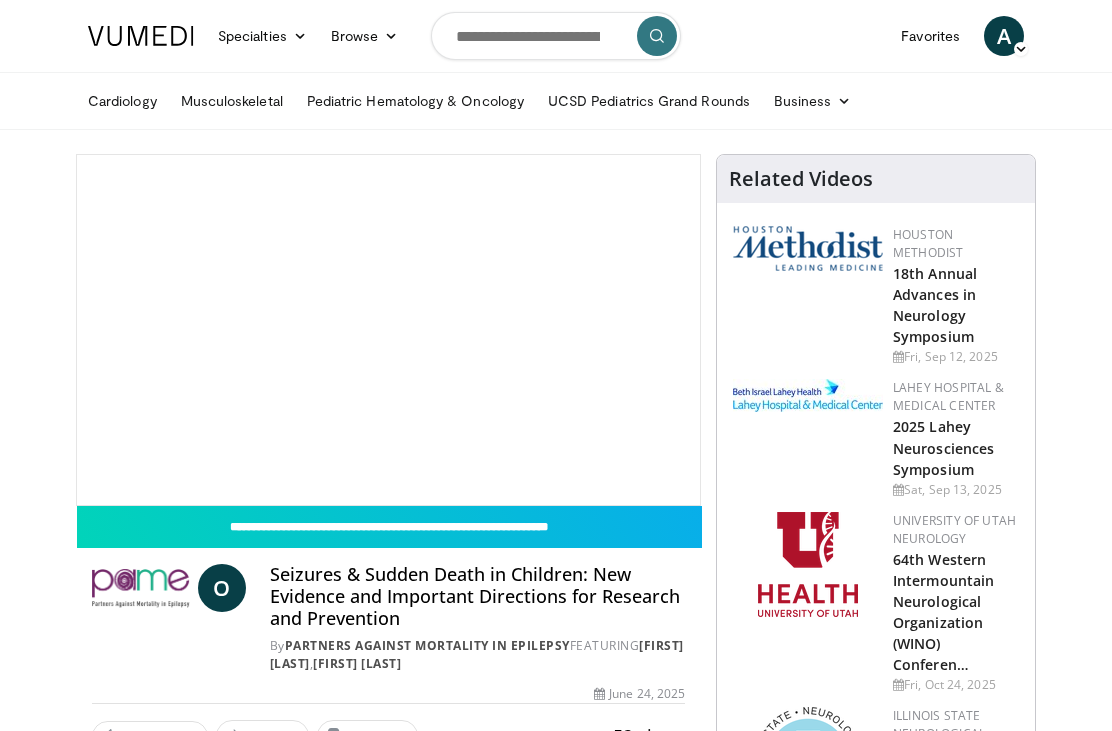 scroll, scrollTop: 0, scrollLeft: 0, axis: both 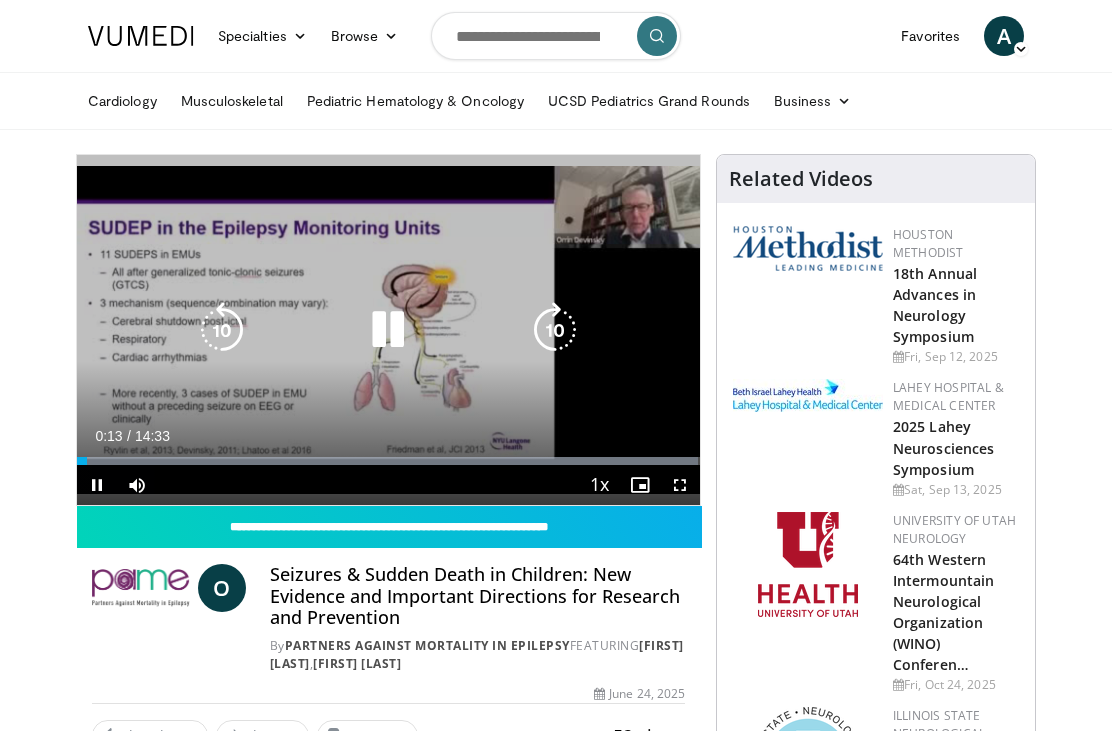 click on "Playback Rate" at bounding box center [600, 485] 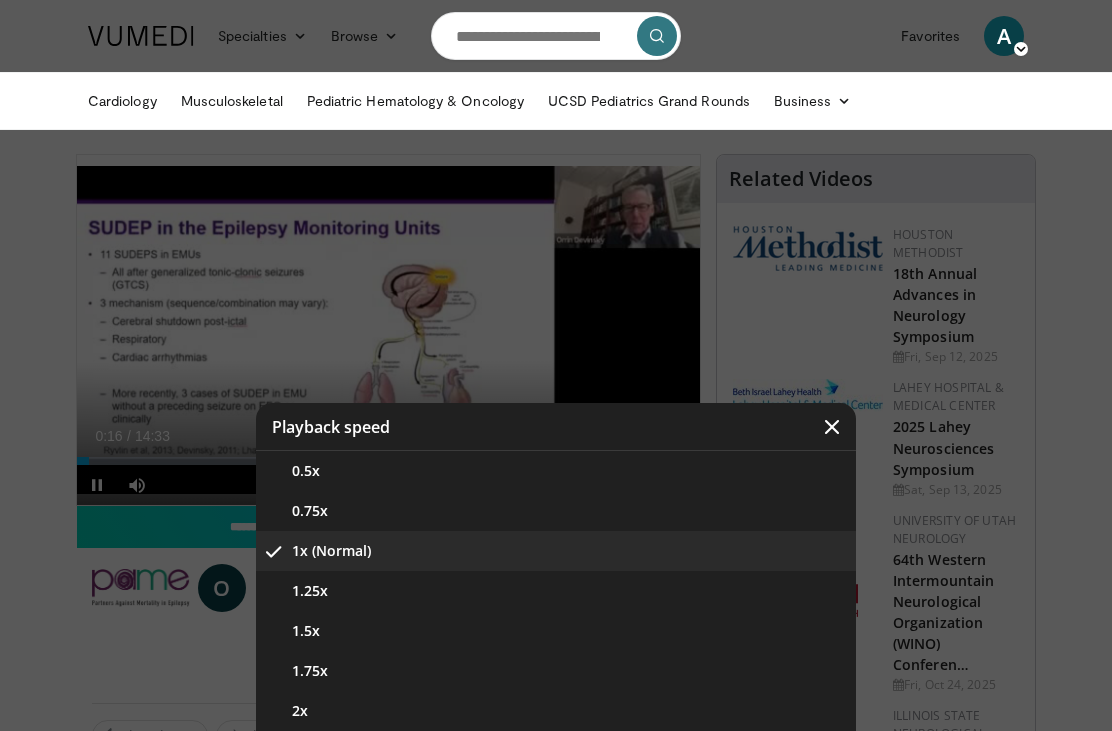 click on "1.5x" at bounding box center (556, 631) 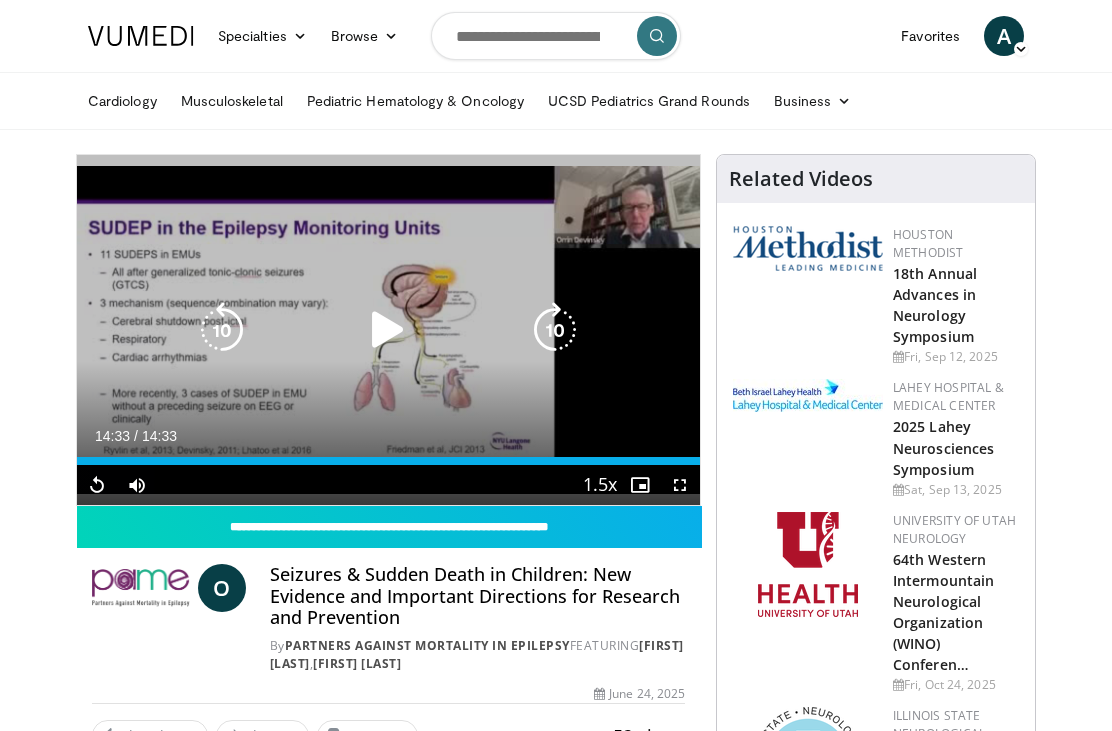 click at bounding box center (388, 330) 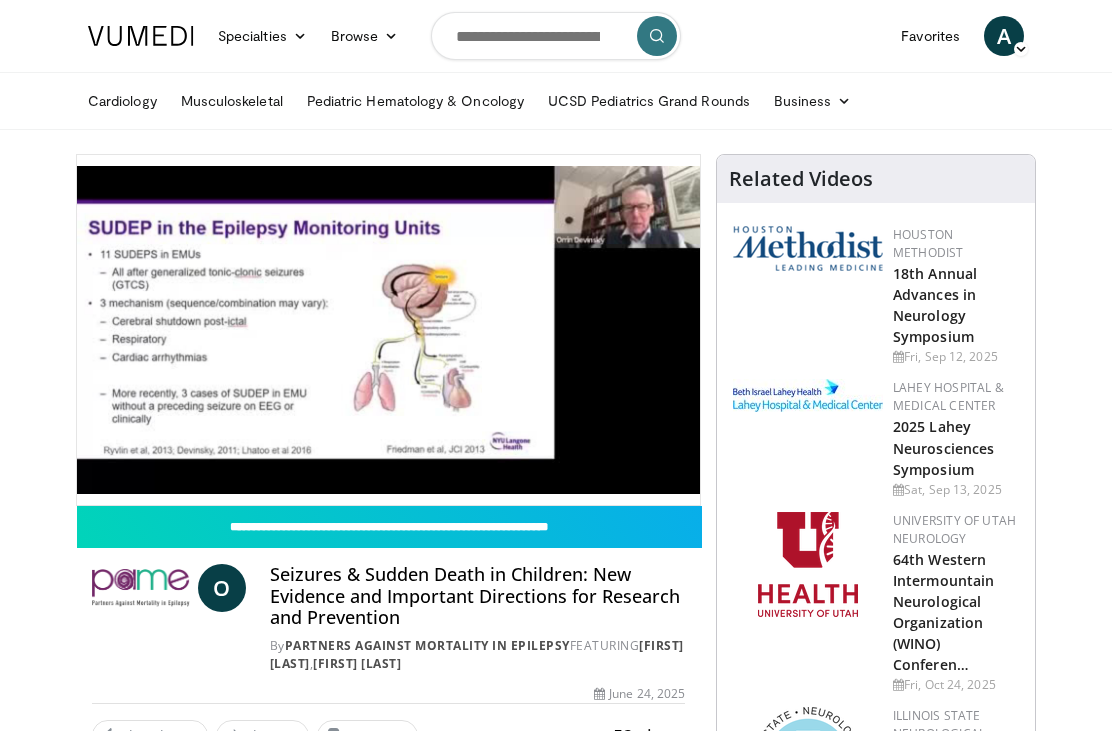 click on "**********" at bounding box center [389, 527] 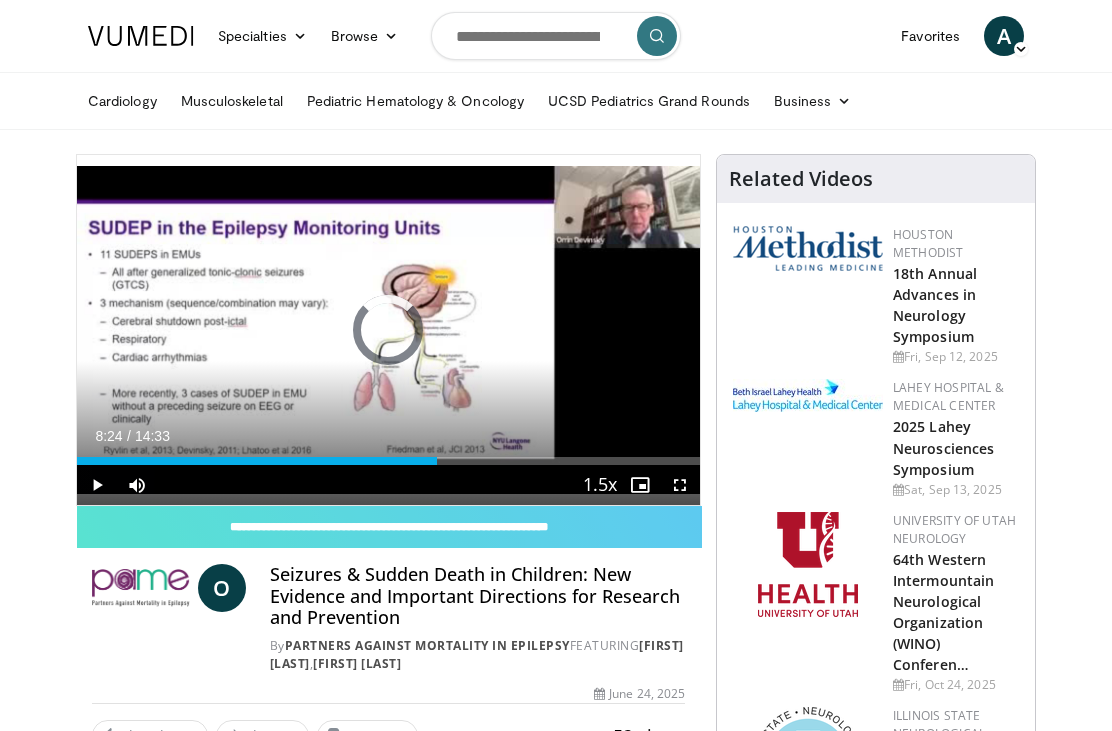 click on "Loaded :  0.00%" at bounding box center [388, 461] 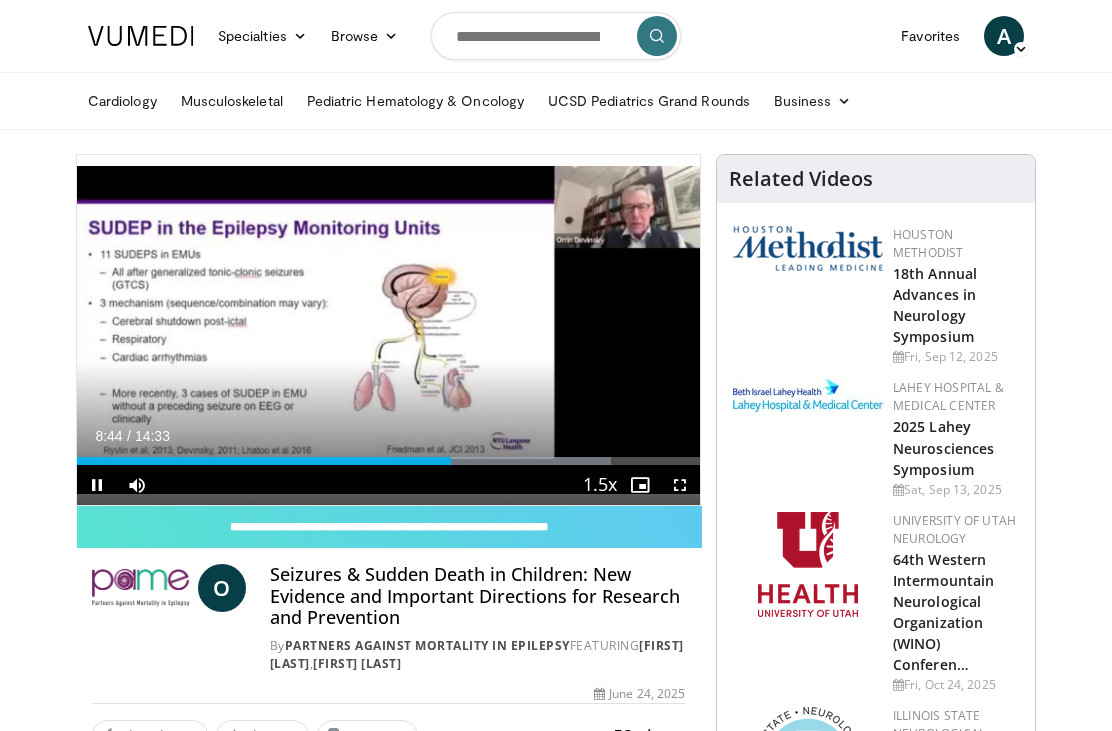 click at bounding box center [526, 461] 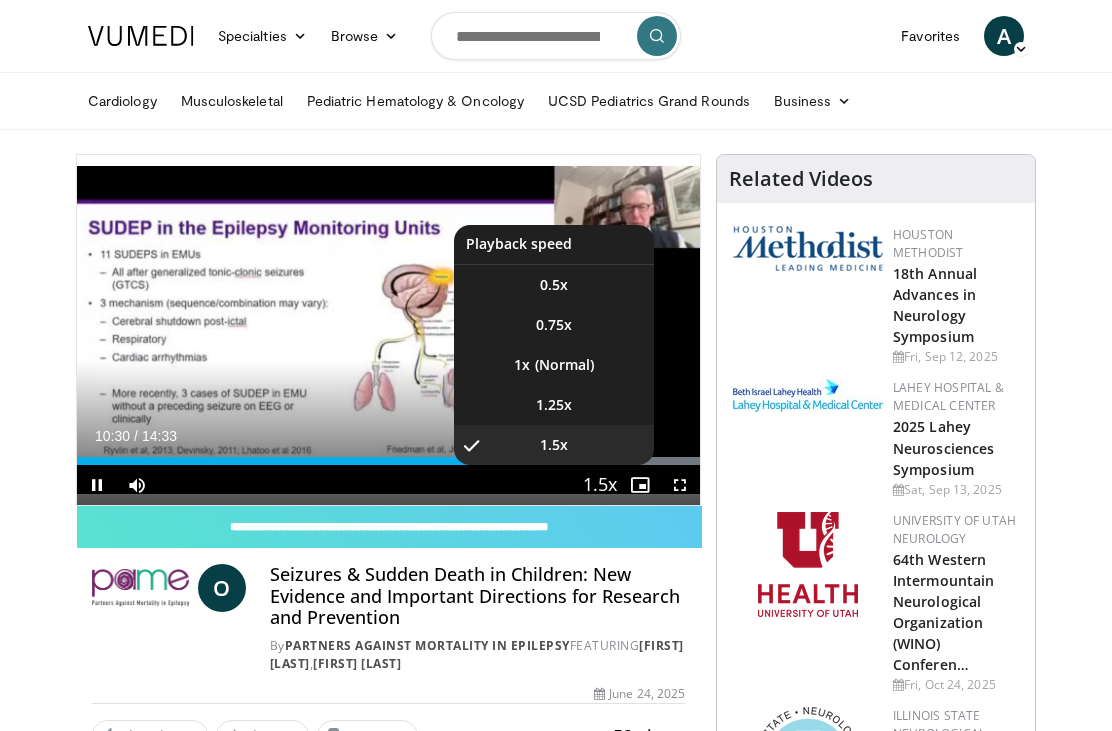 click on "Playback Rate" at bounding box center [600, 485] 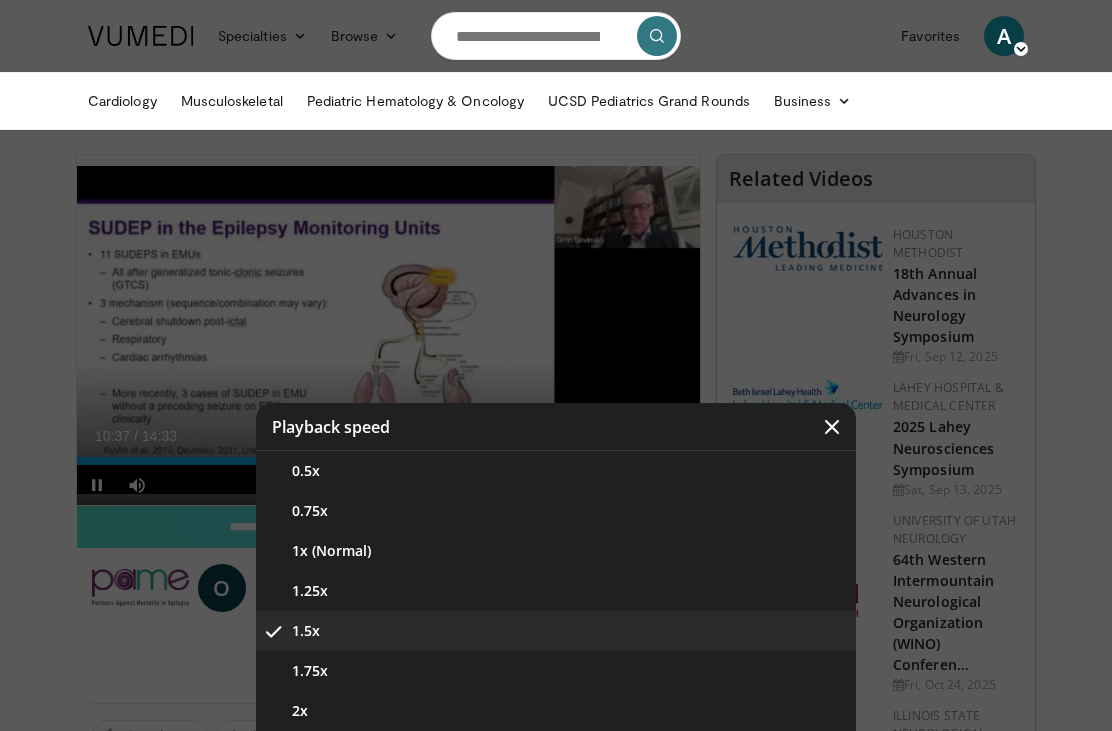 click at bounding box center [832, 427] 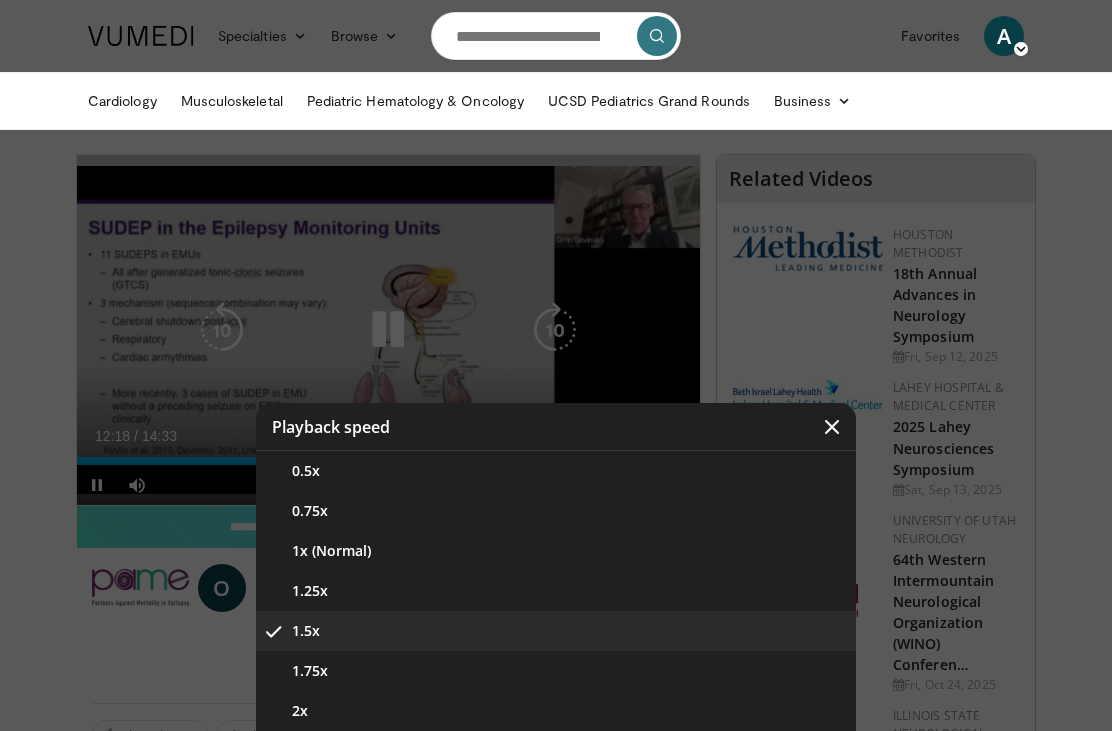click on "0.5x" at bounding box center (556, 471) 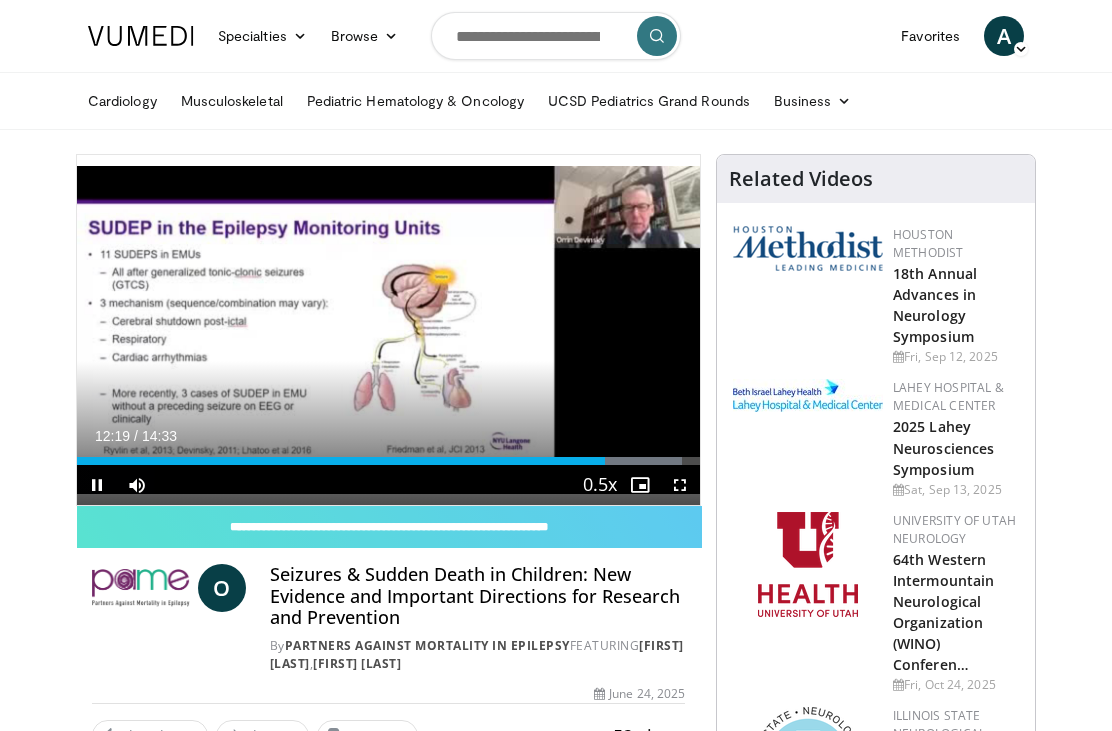 click on "10 seconds
Tap to unmute" at bounding box center (388, 330) 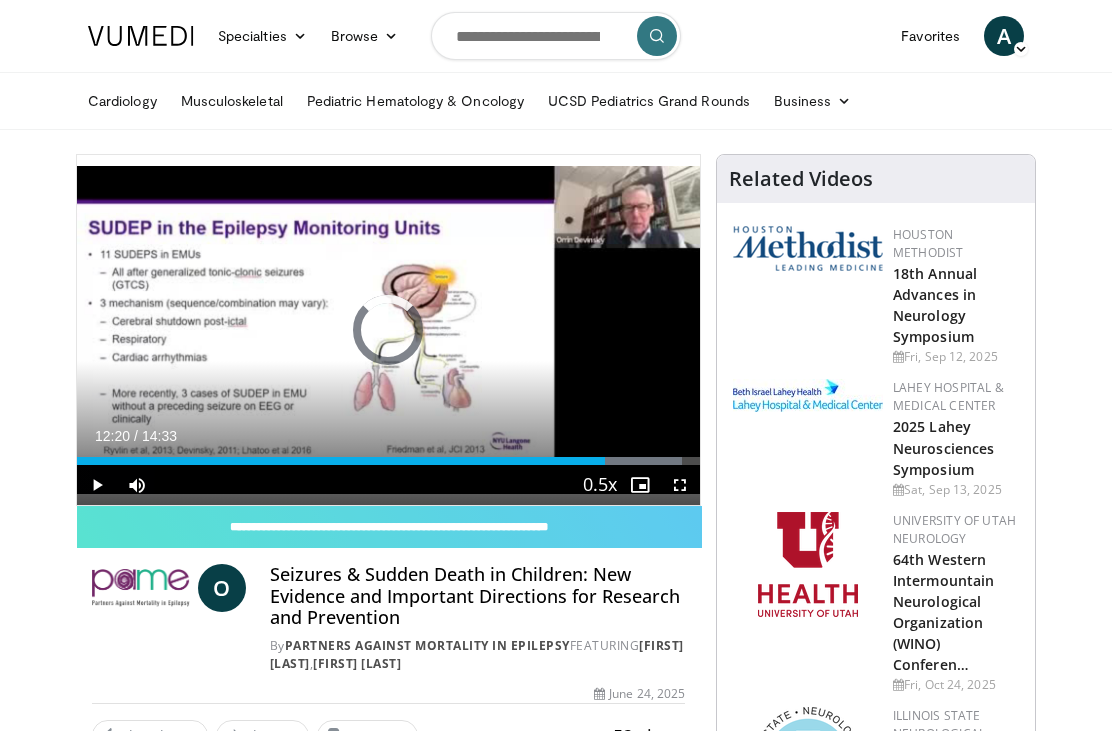 click at bounding box center [640, 461] 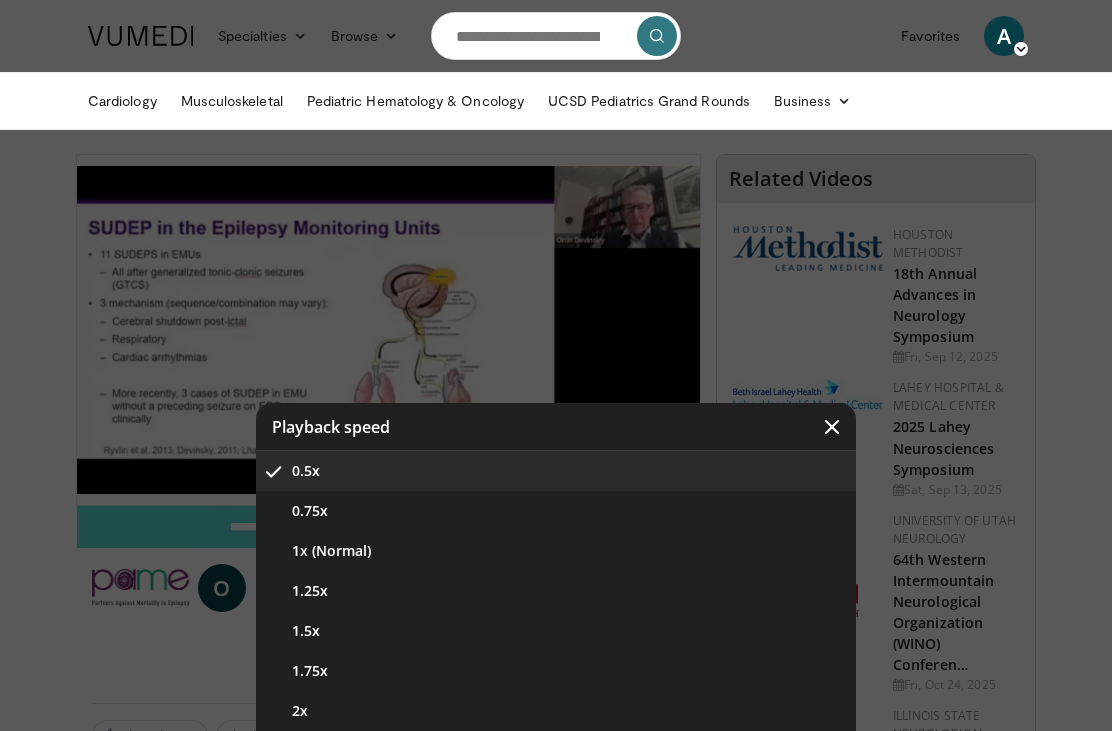 click on "1.5x" at bounding box center [556, 631] 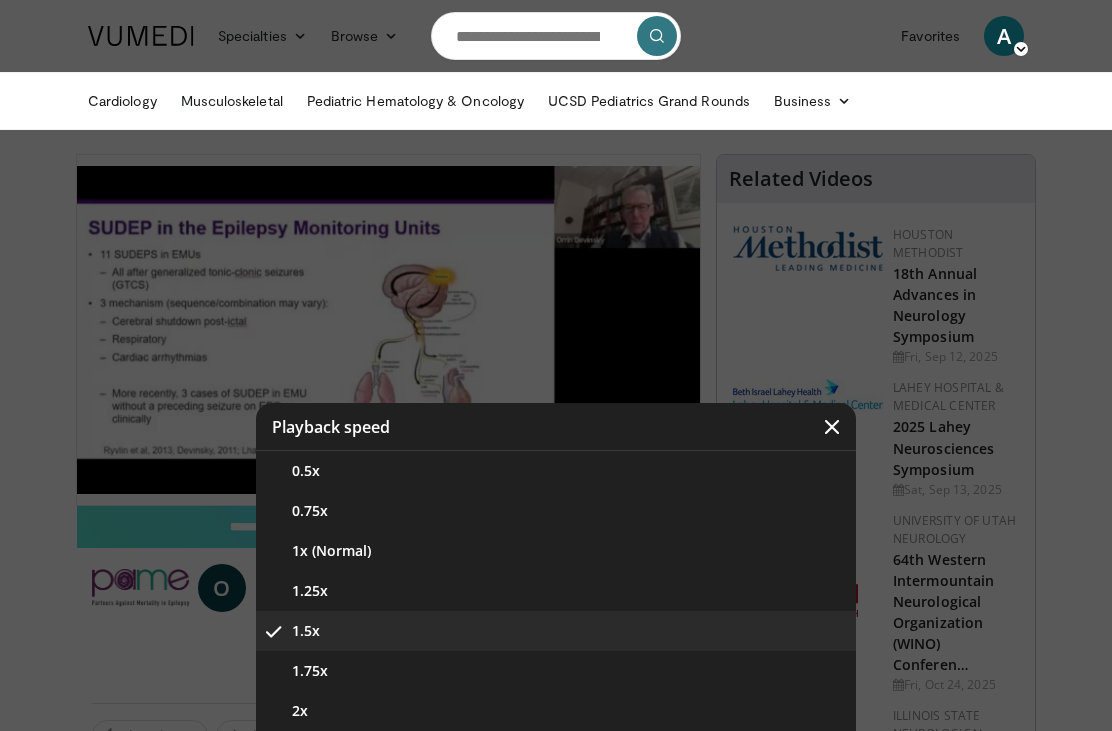 click at bounding box center (832, 427) 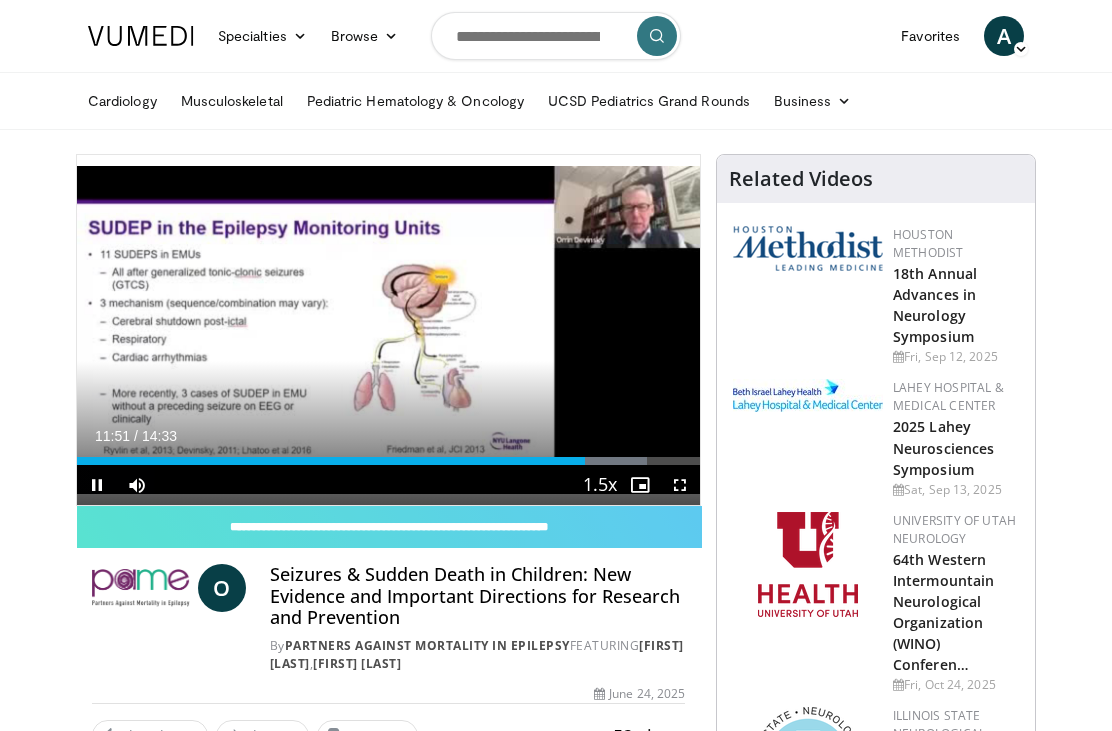 click at bounding box center [640, 485] 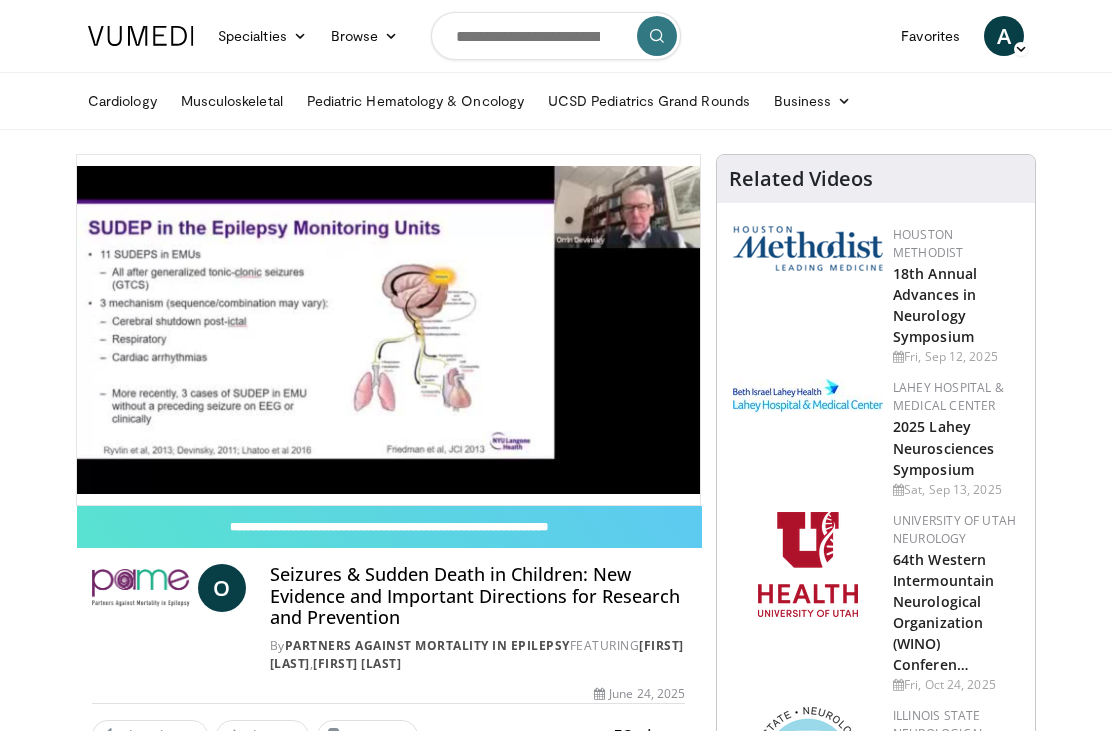 click on "Specialties
Adult & Family Medicine
Allergy, Asthma, Immunology
Anesthesiology
Cardiology
Dental
Dermatology
Endocrinology
Gastroenterology & Hepatology
General Surgery
Hematology & Oncology
Infectious Disease
Nephrology
Neurology
Neurosurgery
Obstetrics & Gynecology
Ophthalmology
Oral Maxillofacial
Orthopaedics
Otolaryngology
Pediatrics
Plastic Surgery
Podiatry
Psychiatry
Pulmonology
Radiation Oncology
Radiology
Rheumatology
Urology" at bounding box center (556, 2234) 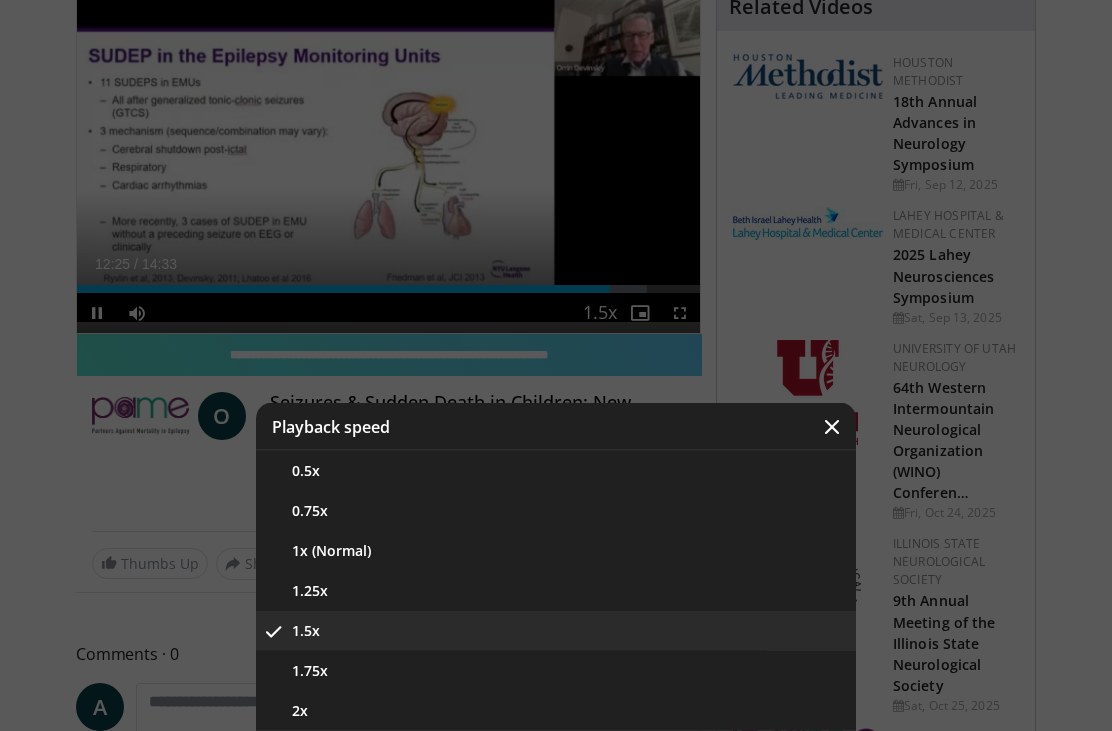 scroll, scrollTop: 172, scrollLeft: 0, axis: vertical 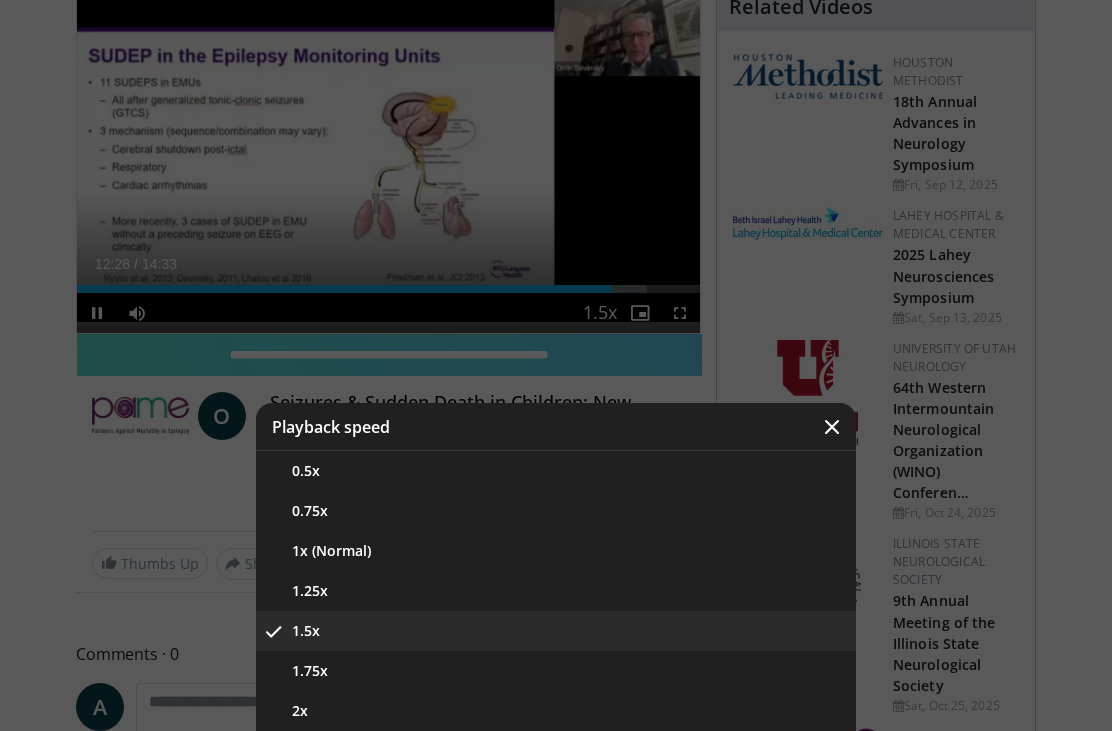 click at bounding box center (832, 427) 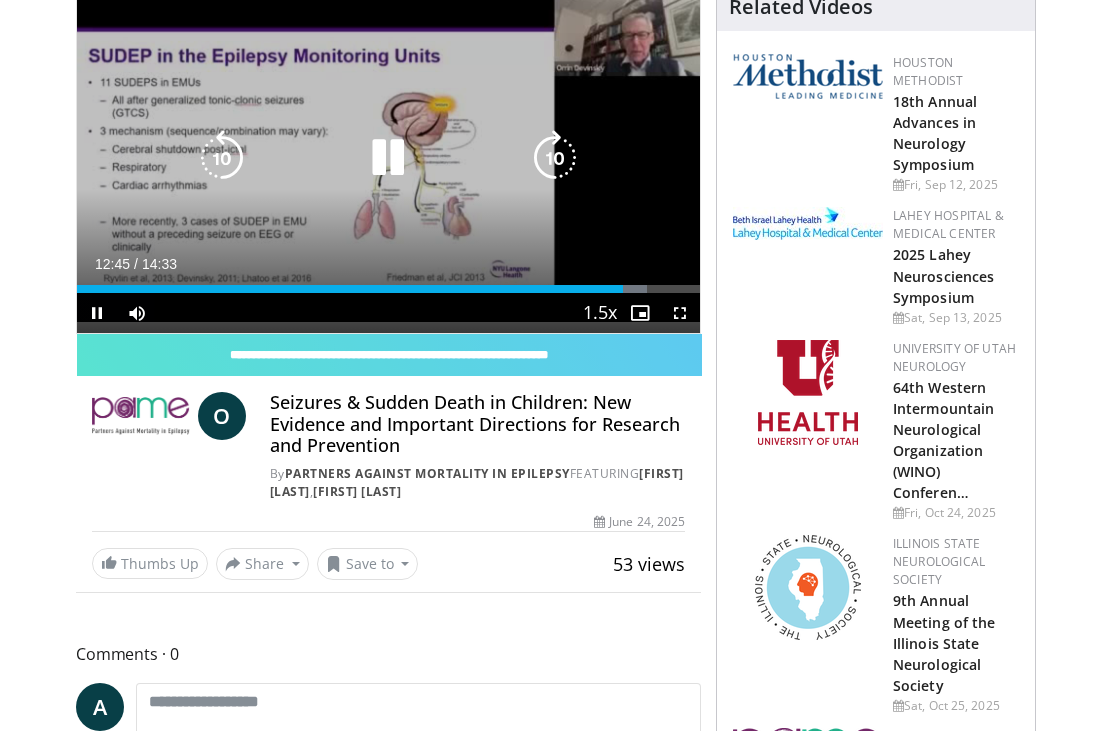 click at bounding box center (555, 158) 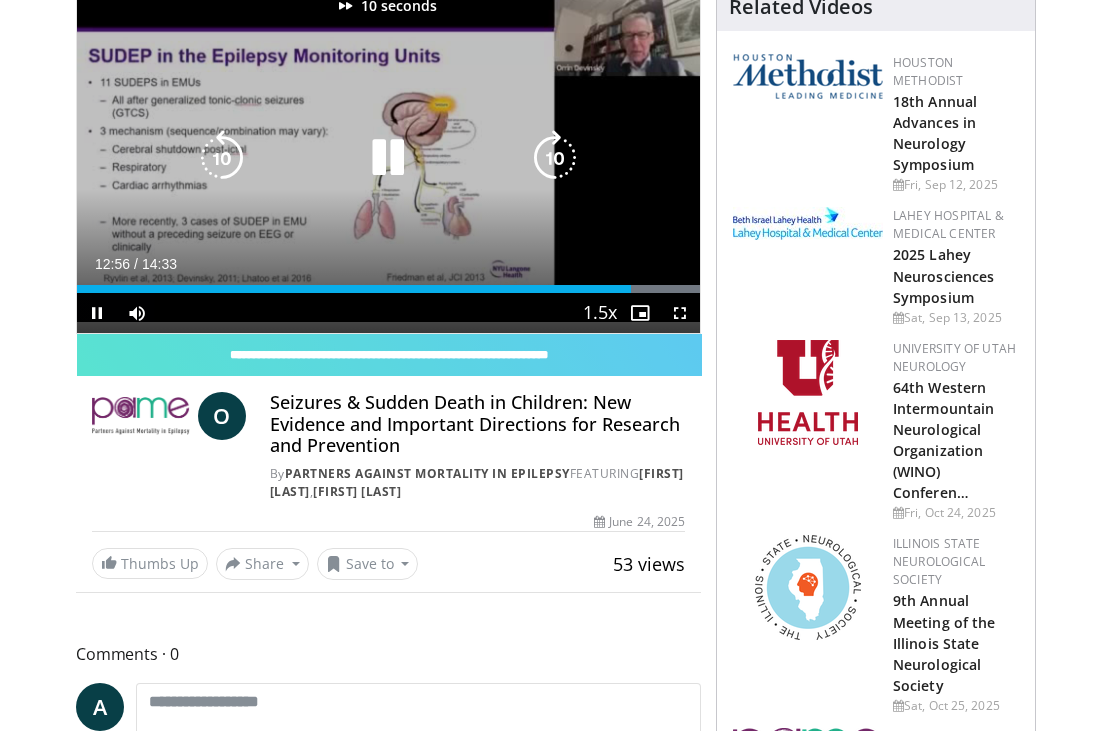 click at bounding box center (555, 158) 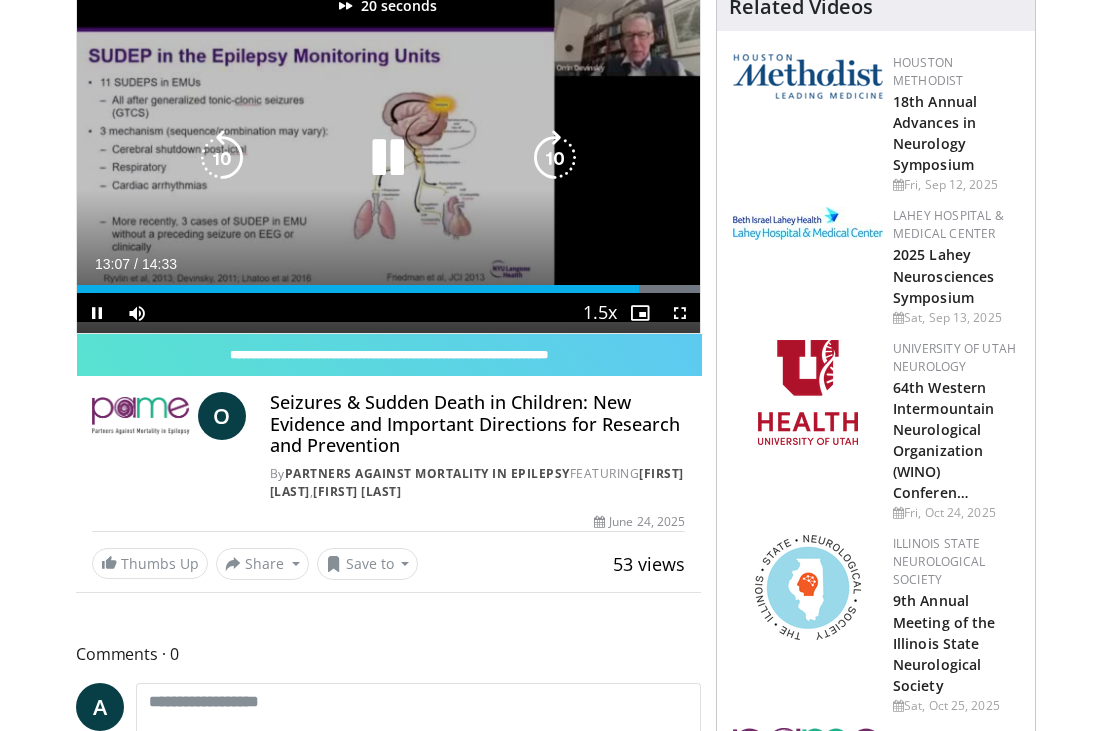 click at bounding box center (555, 158) 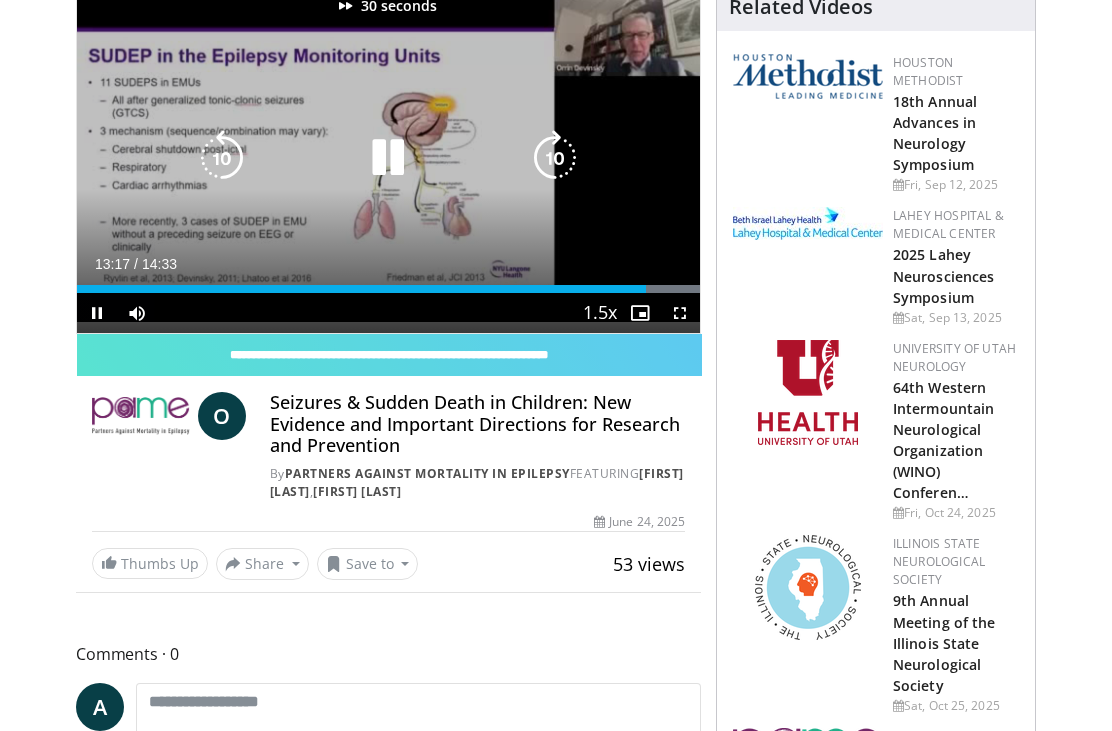 click at bounding box center [555, 158] 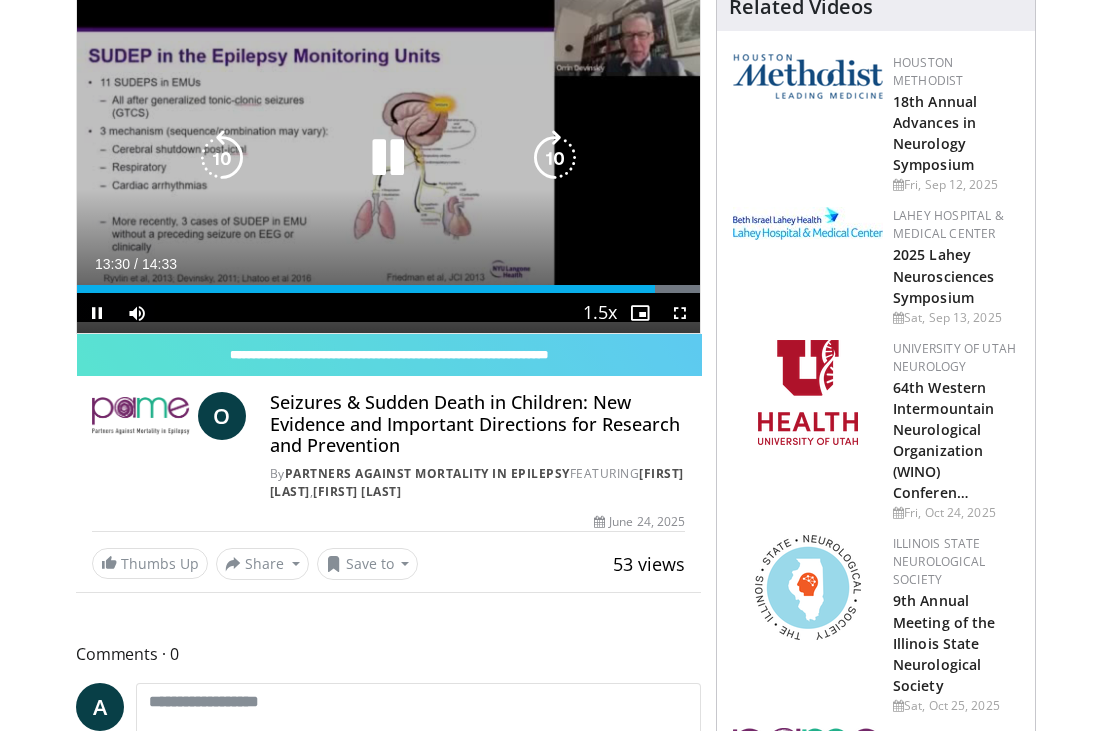 click at bounding box center [555, 158] 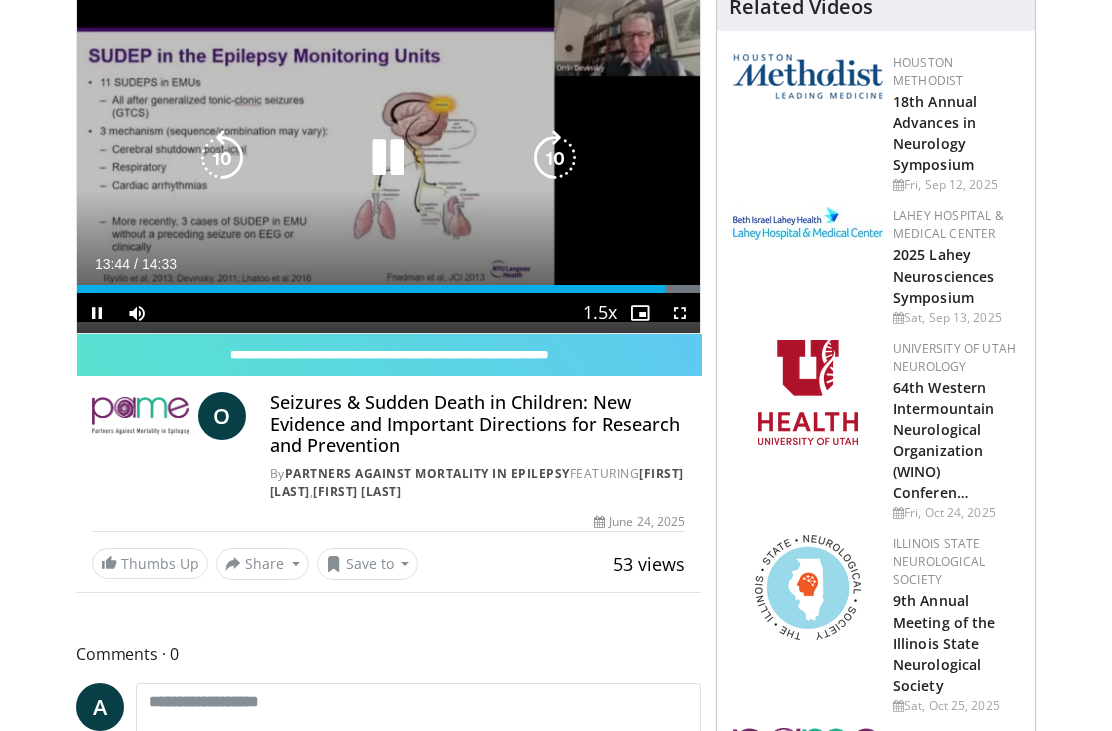click at bounding box center (555, 158) 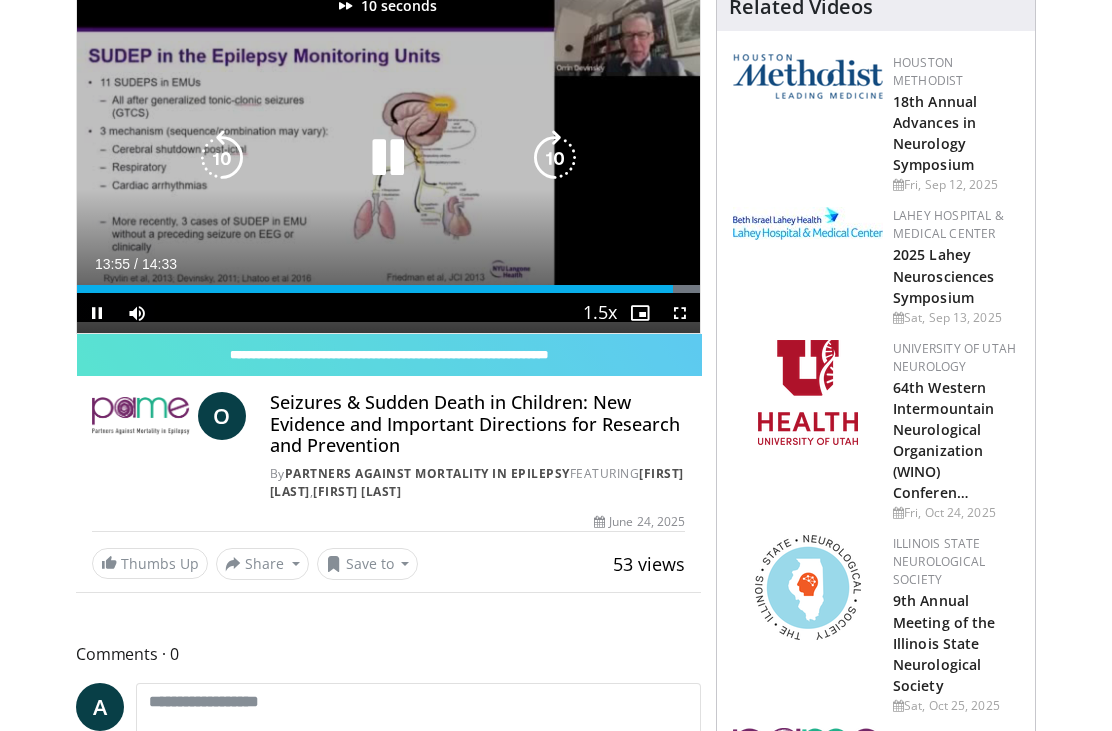 click at bounding box center (555, 158) 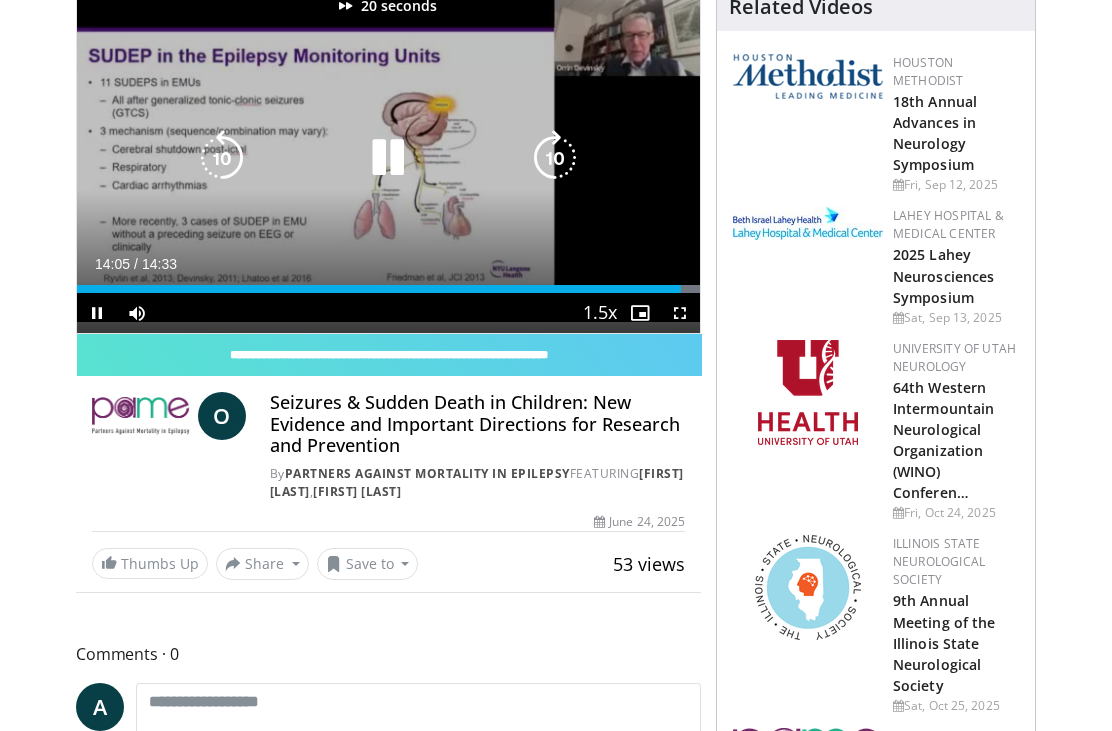click at bounding box center (555, 158) 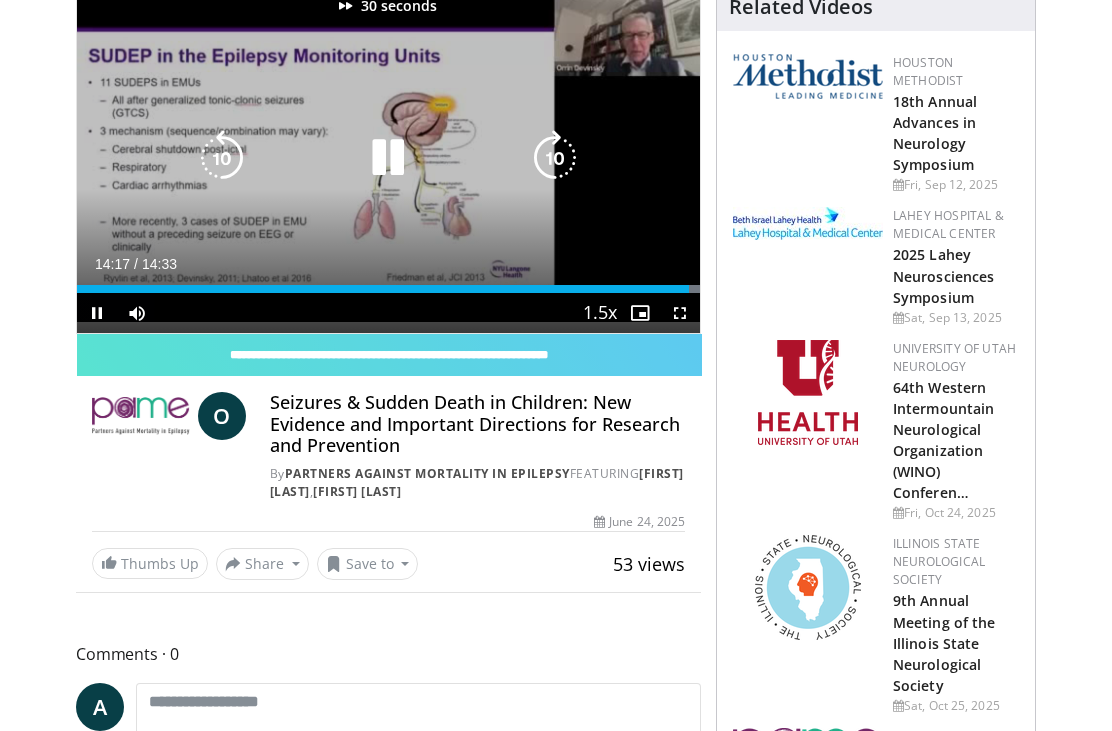 click at bounding box center [555, 158] 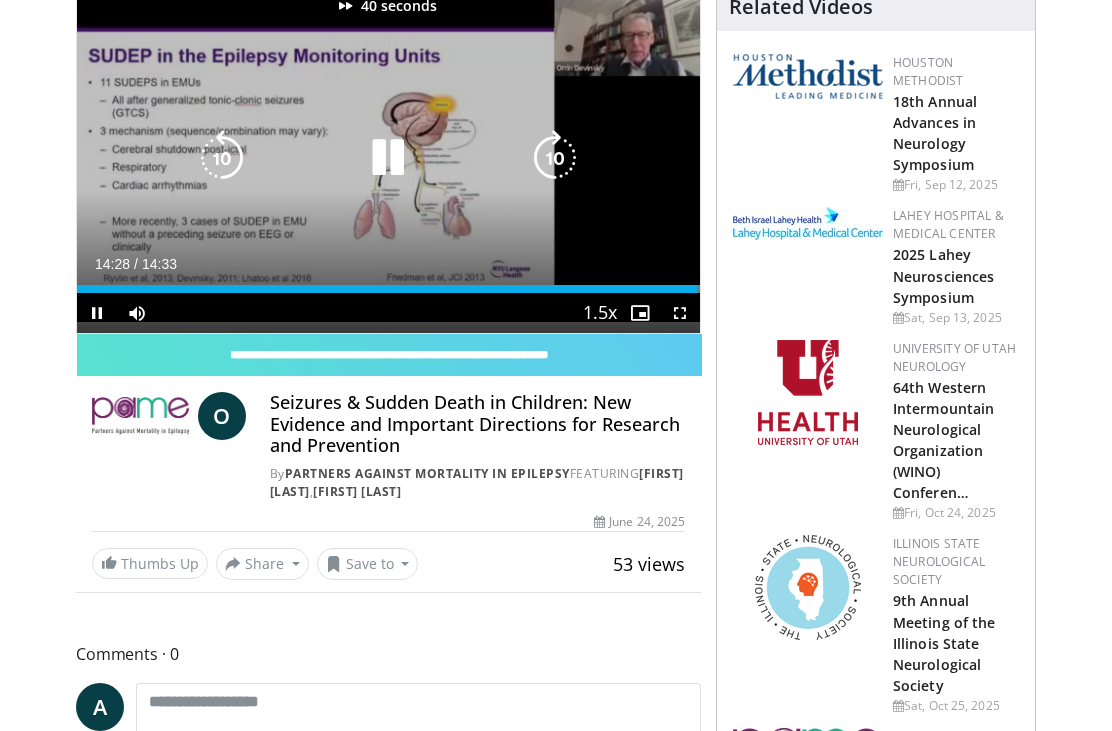 scroll, scrollTop: 171, scrollLeft: 0, axis: vertical 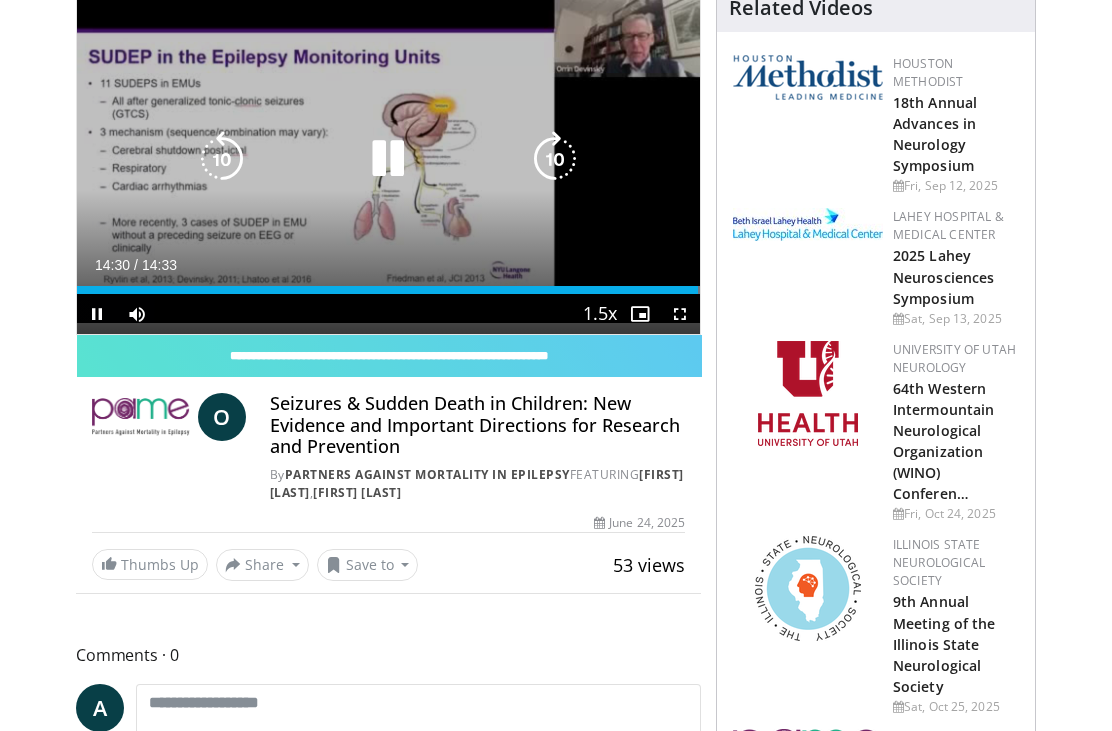 click at bounding box center [555, 159] 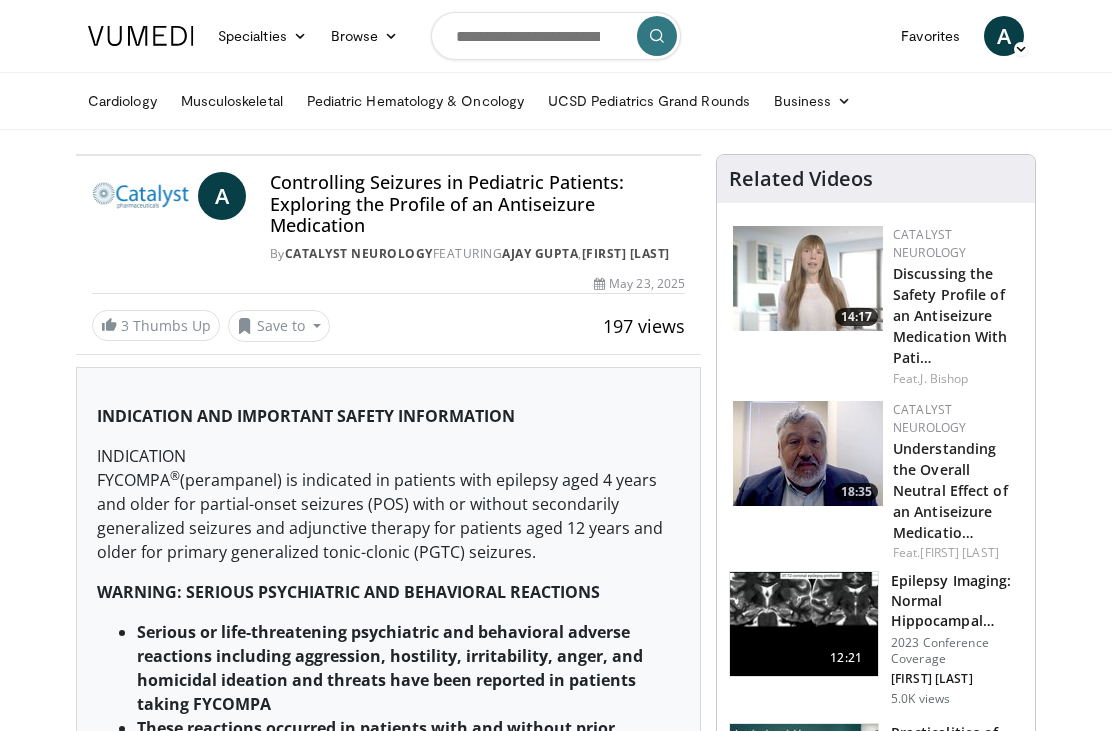 scroll, scrollTop: 0, scrollLeft: 0, axis: both 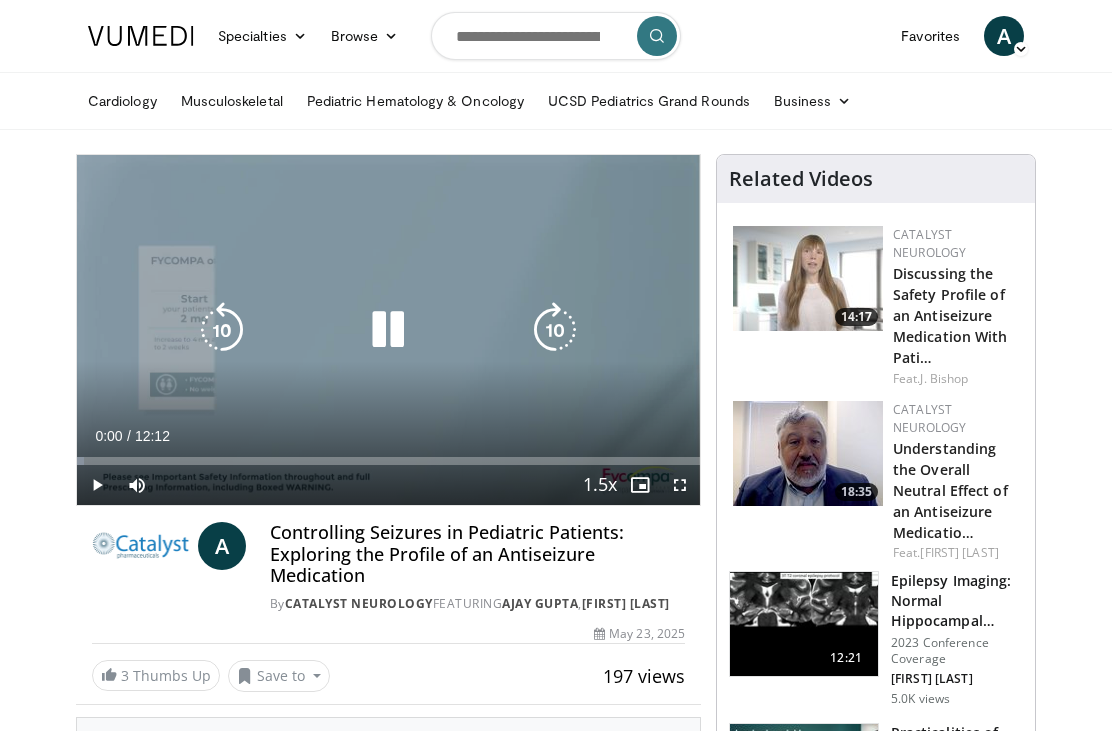 click at bounding box center (388, 330) 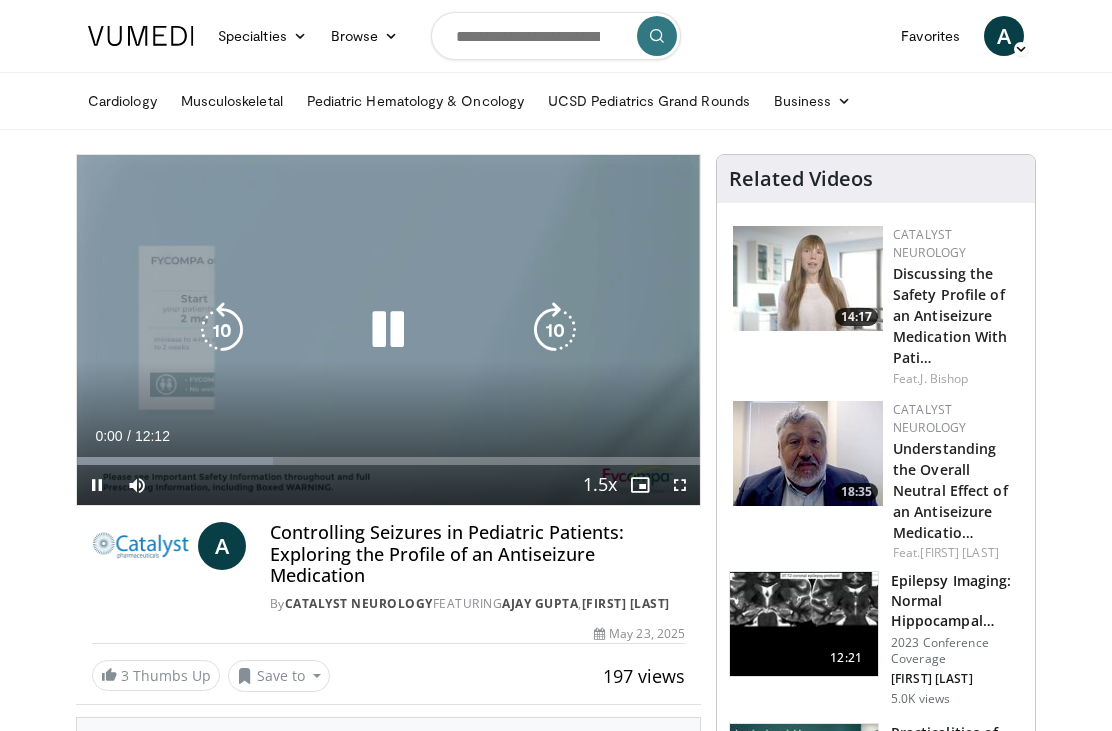 click at bounding box center (388, 330) 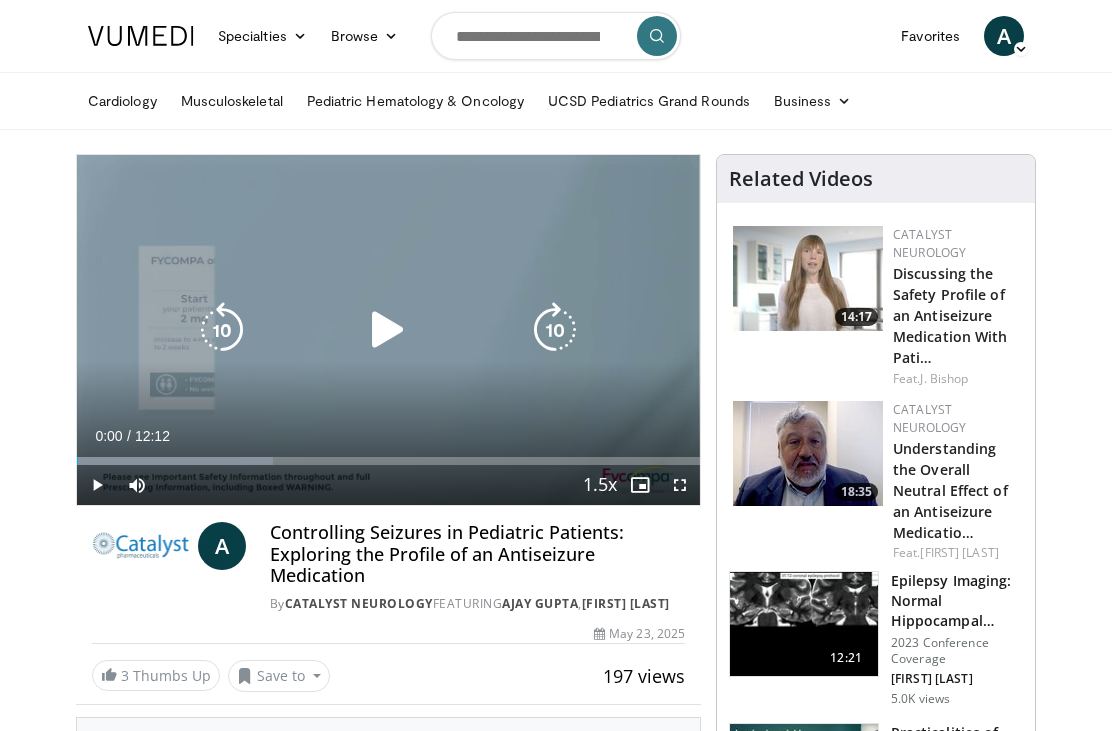 click at bounding box center [388, 330] 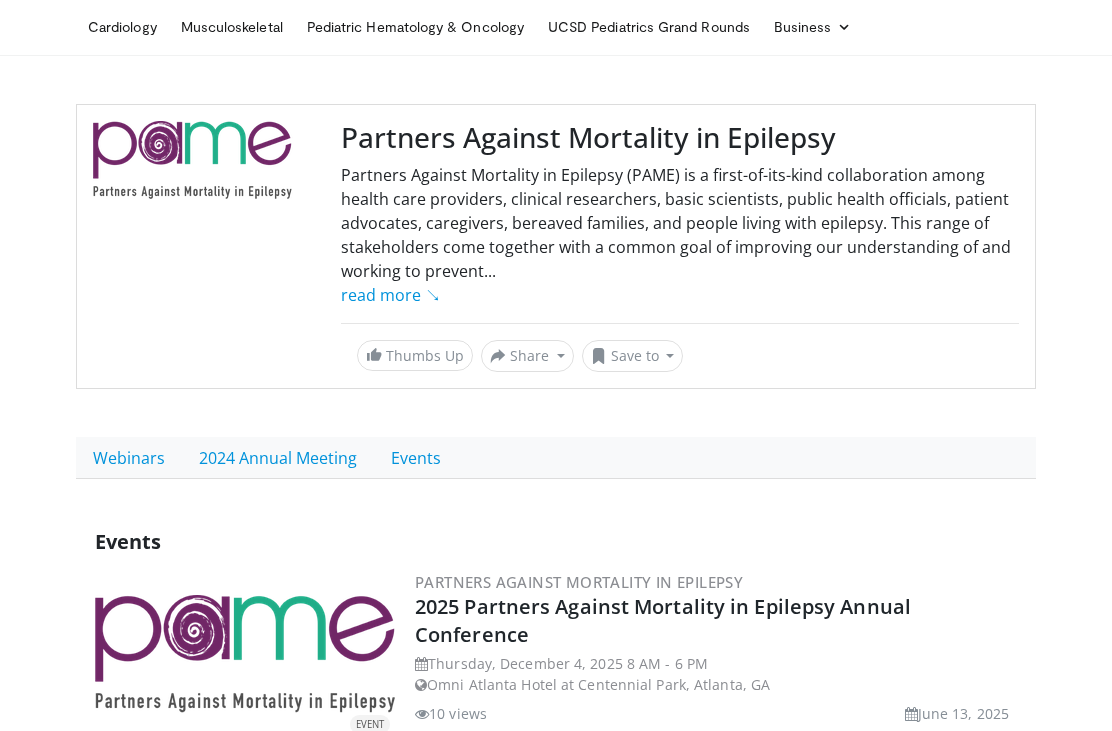 scroll, scrollTop: 0, scrollLeft: 0, axis: both 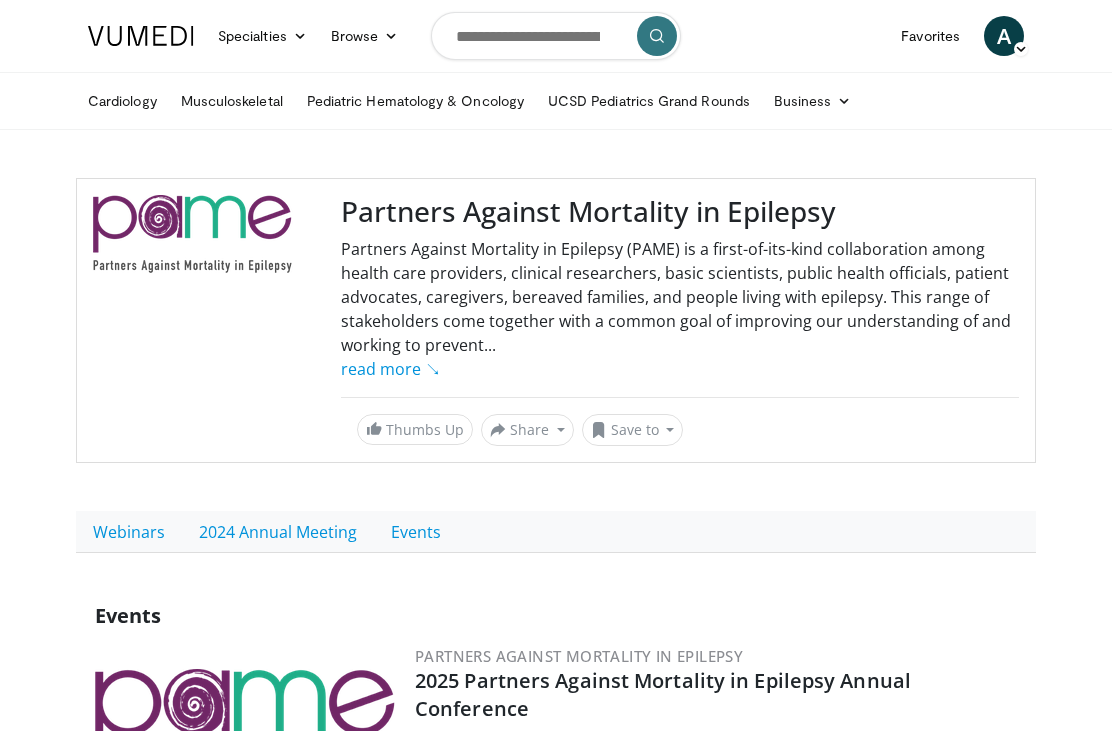 click at bounding box center [217, 320] 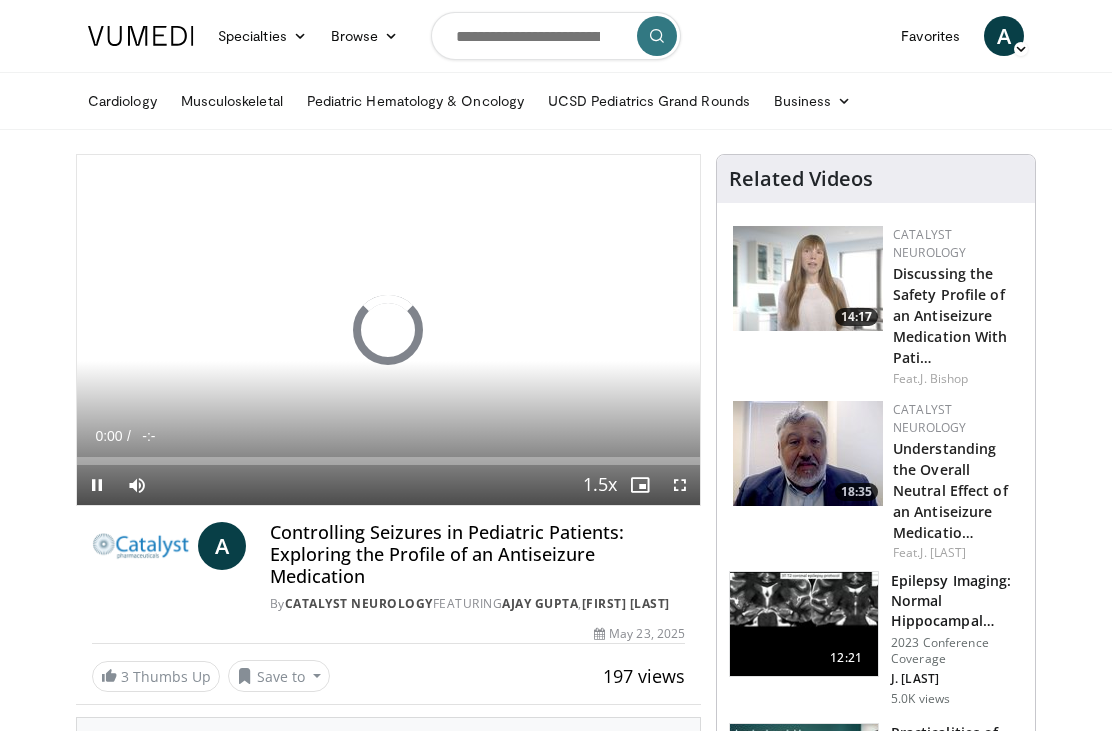 scroll, scrollTop: 0, scrollLeft: 0, axis: both 